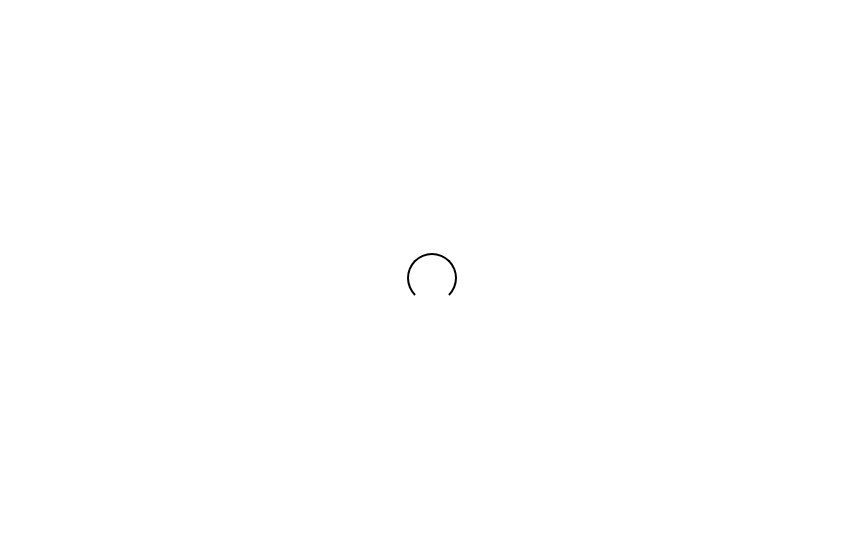 scroll, scrollTop: 0, scrollLeft: 0, axis: both 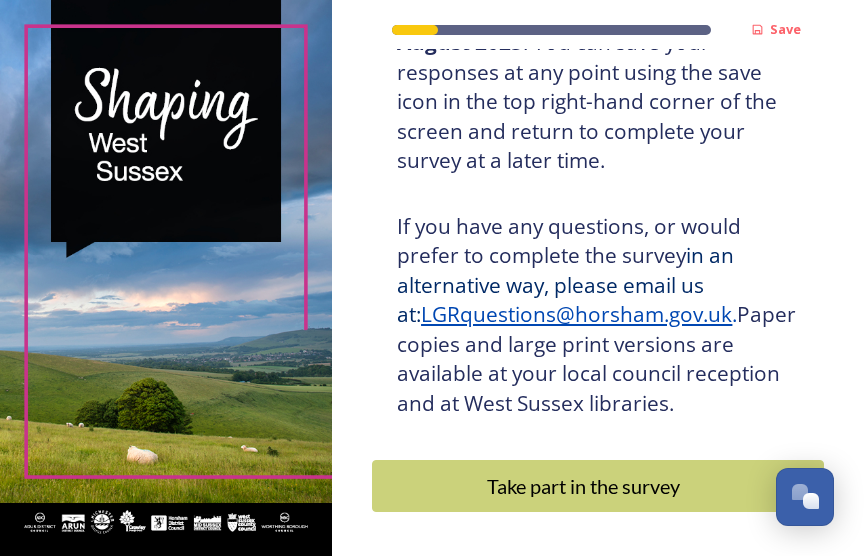 click on "Take part in the survey" at bounding box center [583, 486] 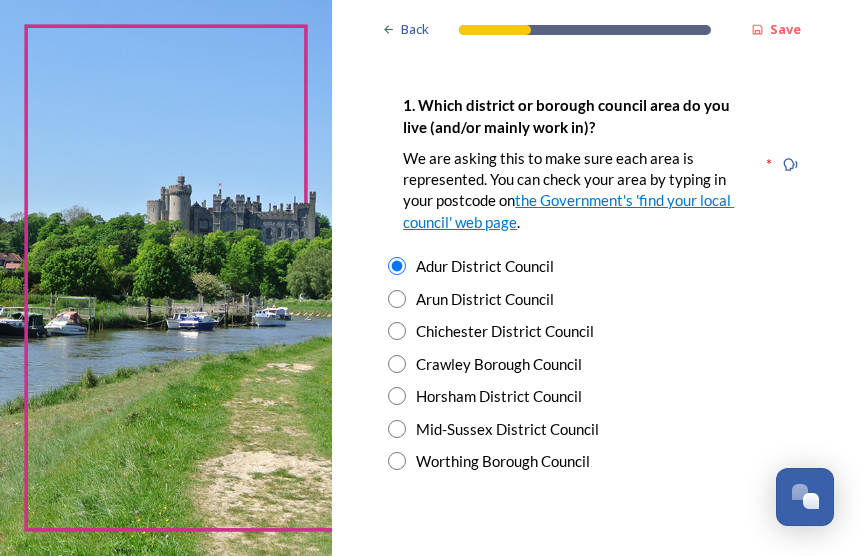scroll, scrollTop: 412, scrollLeft: 0, axis: vertical 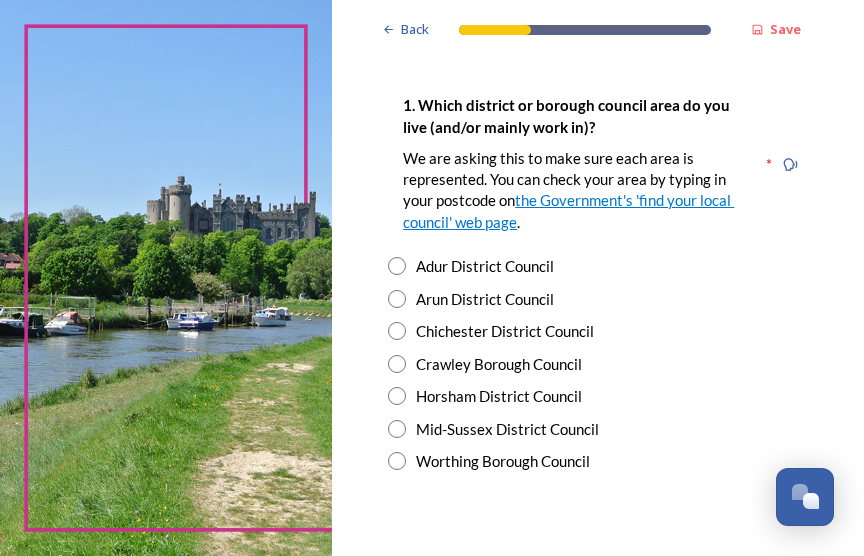 radio on "true" 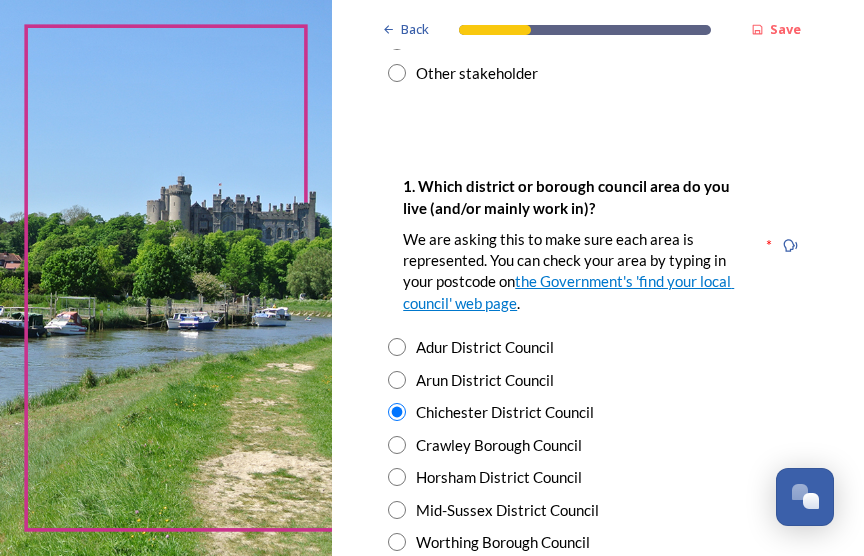 scroll, scrollTop: 331, scrollLeft: 0, axis: vertical 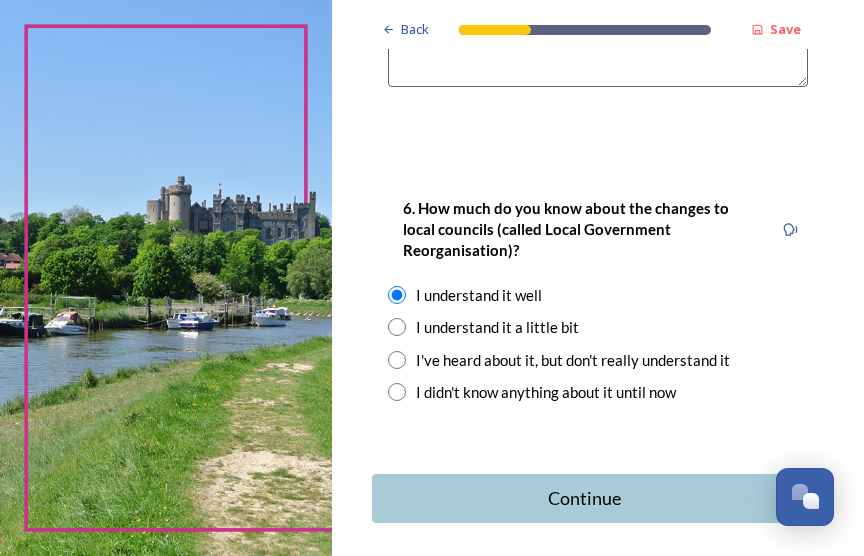 click on "Continue" at bounding box center [584, 498] 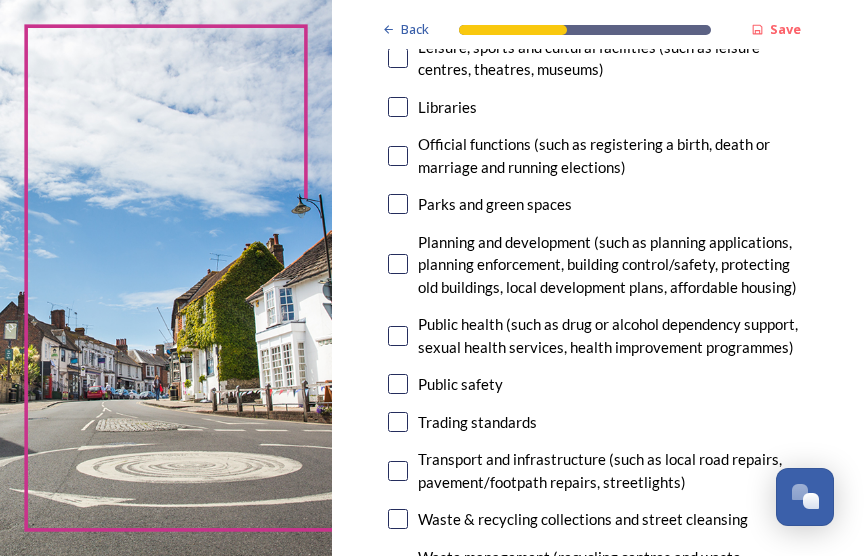 scroll, scrollTop: 773, scrollLeft: 0, axis: vertical 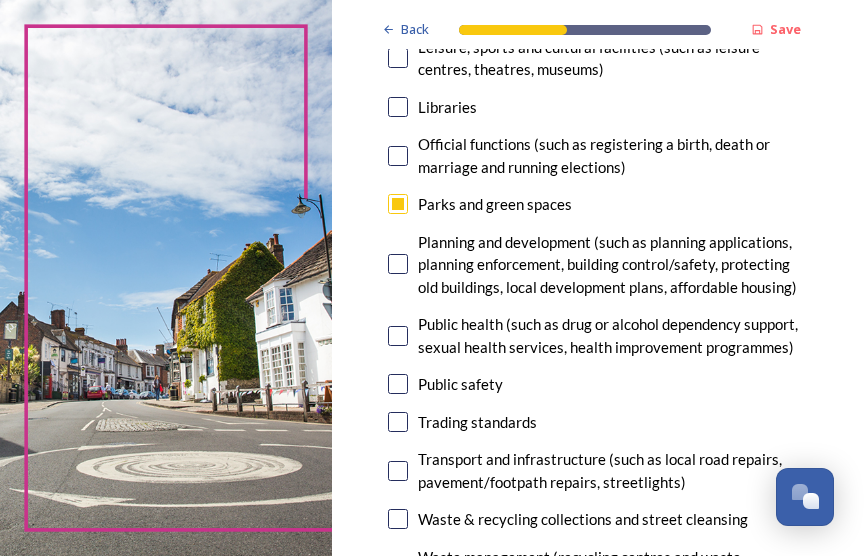 checkbox on "true" 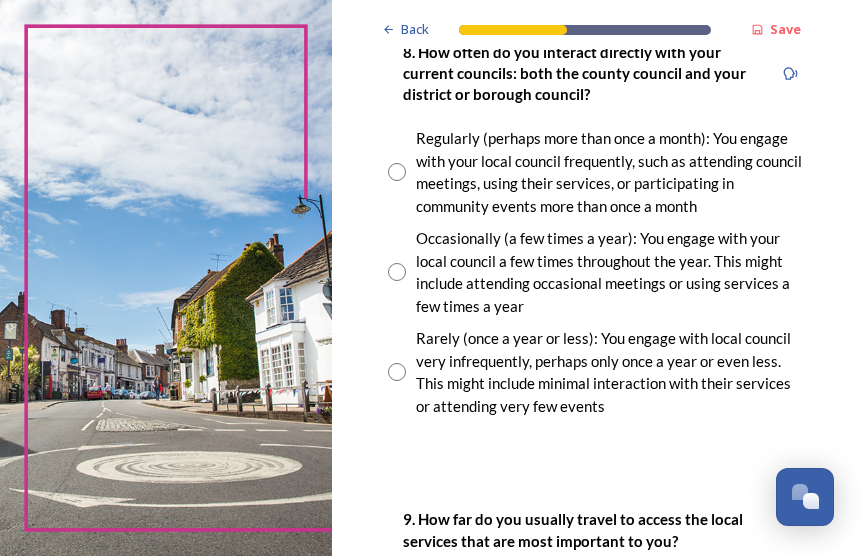 scroll, scrollTop: 1419, scrollLeft: 0, axis: vertical 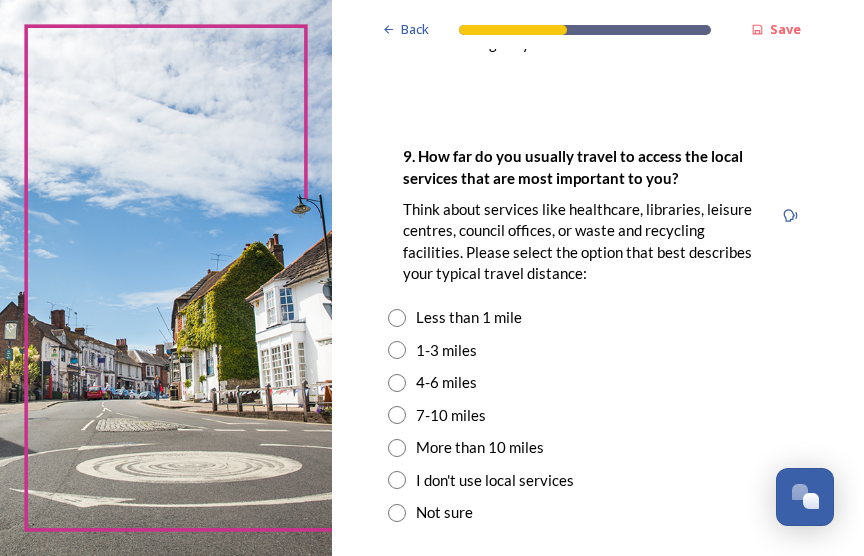 click on "4-6 miles" at bounding box center [598, 382] 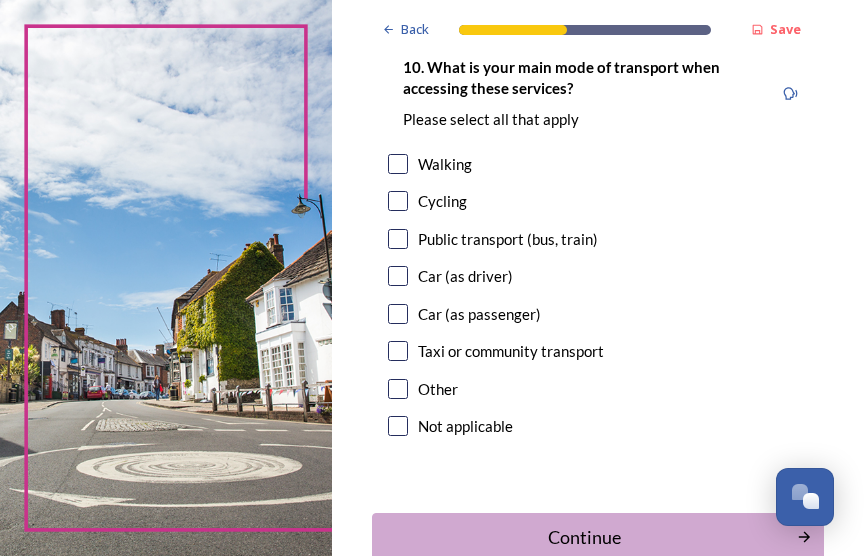 scroll, scrollTop: 2342, scrollLeft: 0, axis: vertical 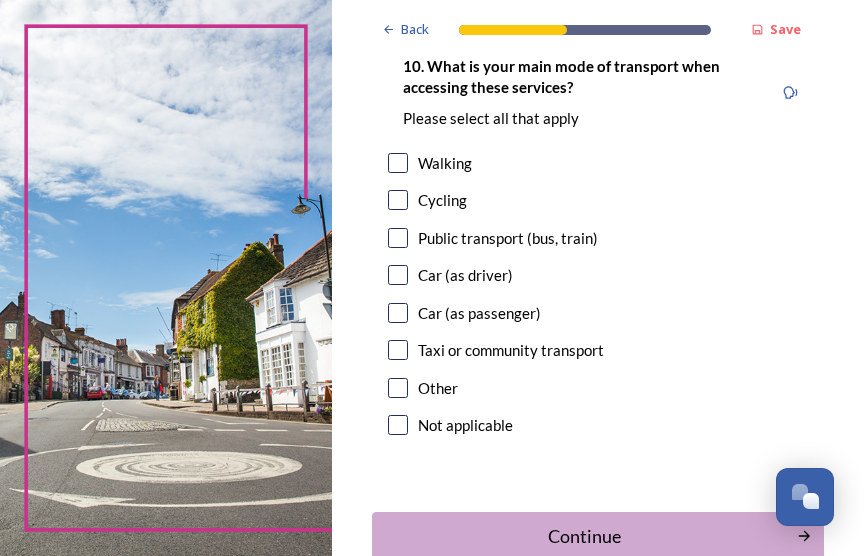 click at bounding box center [398, 163] 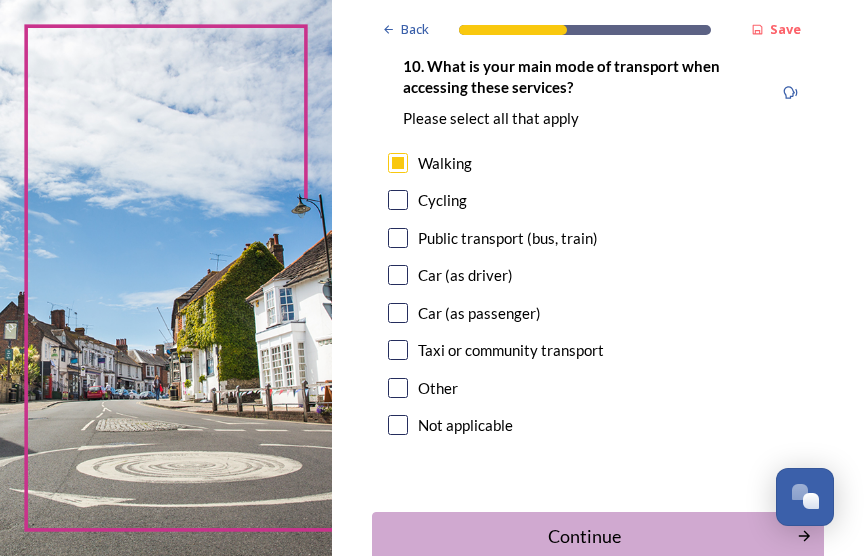 click at bounding box center (398, 200) 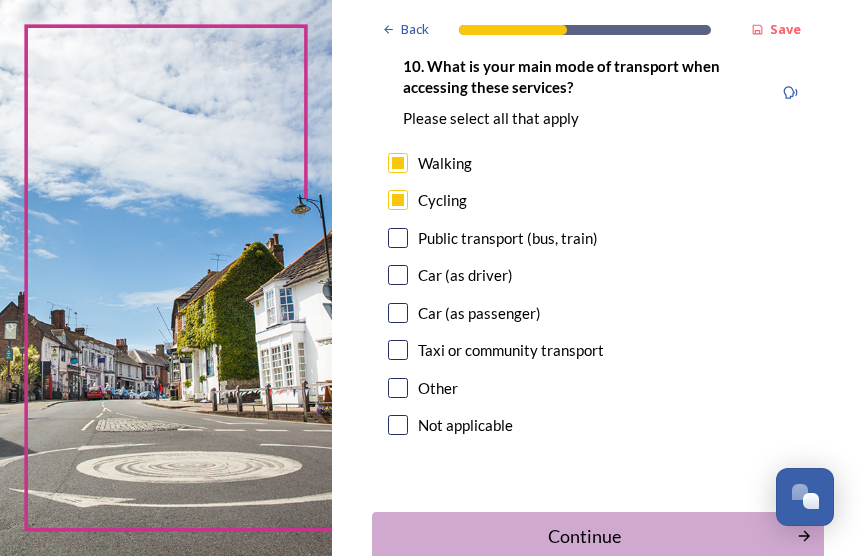 click at bounding box center [398, 163] 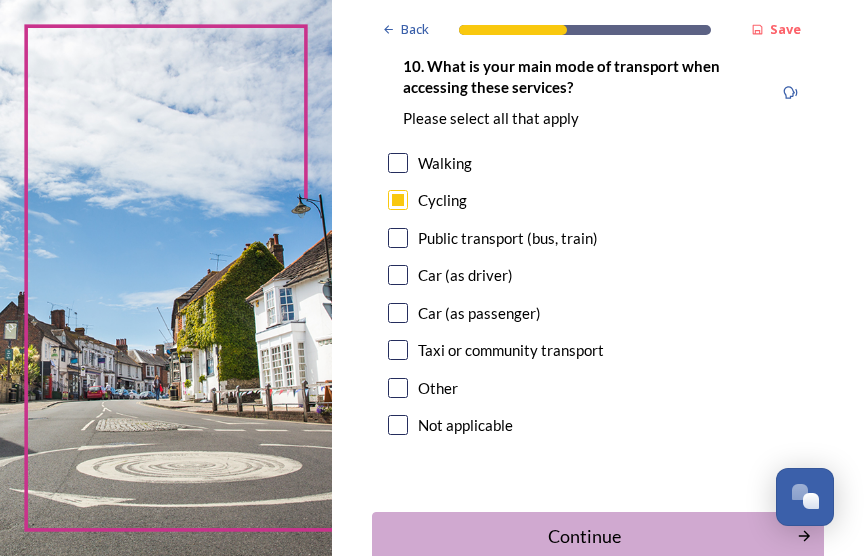 click at bounding box center [398, 275] 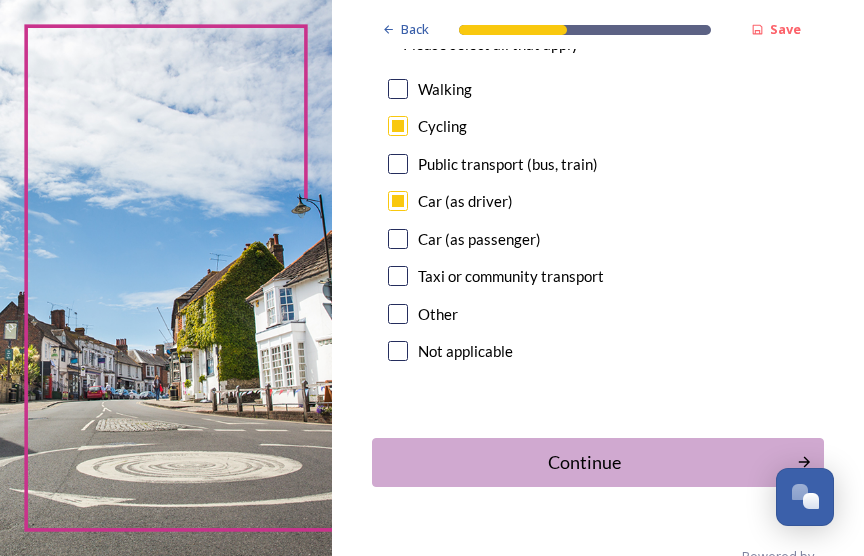 scroll, scrollTop: 2414, scrollLeft: 0, axis: vertical 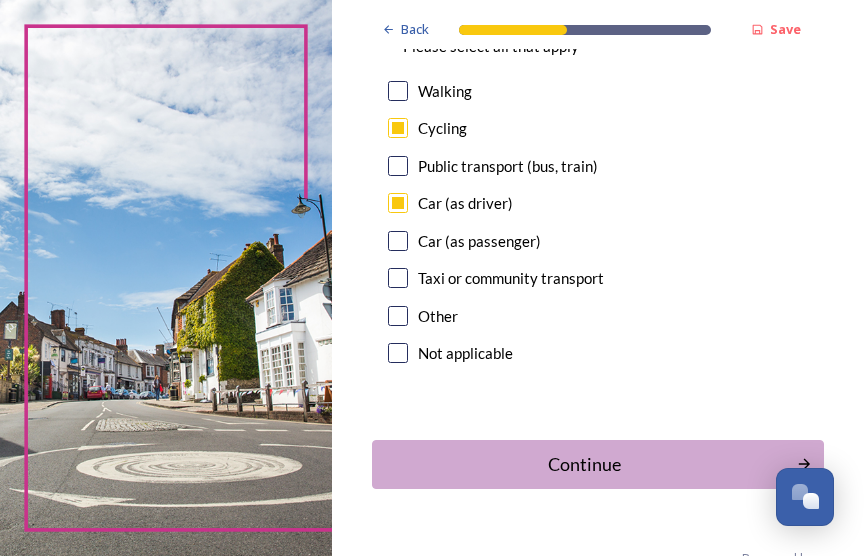 click on "Continue" at bounding box center [584, 464] 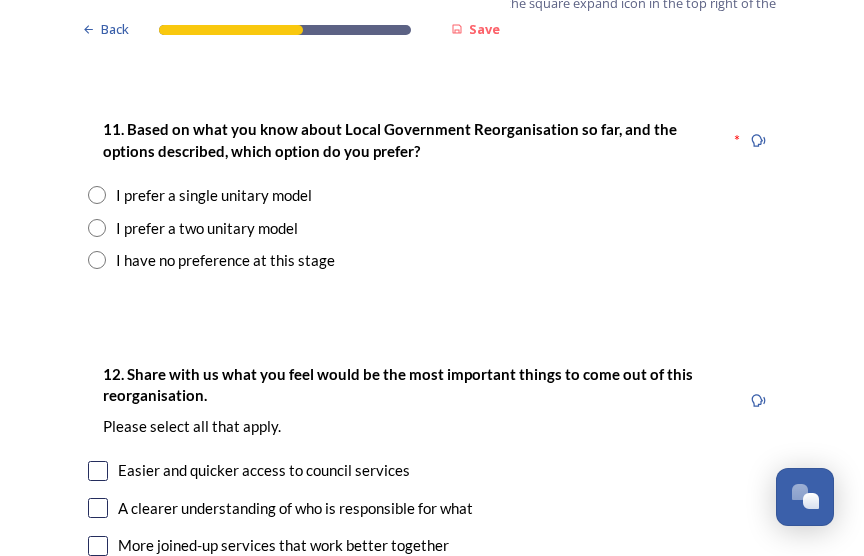 scroll, scrollTop: 2622, scrollLeft: 0, axis: vertical 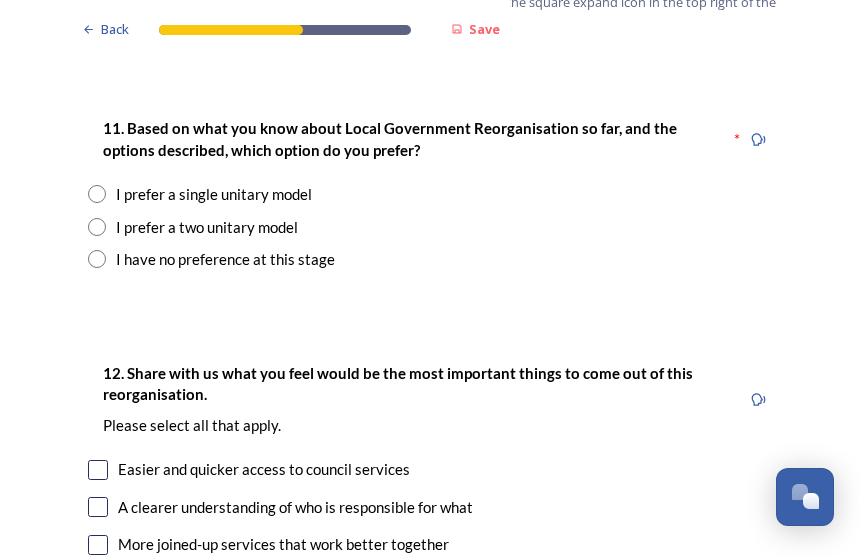 click on "Back Save Prioritising future services As explained on our  Shaping West Sussex hub , Local Government Reorganisation for West Sussex means that the county, district and borough councils will be replaced with one, or more than one, single-tier council (referred to as a unitary council) to deliver all your services.  Options currently being explored within West Sussex are detailed on our  hub , but map visuals can be found below. A single county unitary , bringing the County Council and all seven District and Borough Councils services together to form a new unitary council for West Sussex. Single unitary model (You can enlarge this map by clicking on the square expand icon in the top right of the image) Two unitary option, variation 1  -   one unitary combining Arun, Chichester and Worthing footprints and one unitary combining Adur, Crawley, Horsham, and Mid-Sussex footprints. Two unitary model variation 1 (You can enlarge this map by clicking on the square expand icon in the top right of the image) * Other 5" at bounding box center [432, 470] 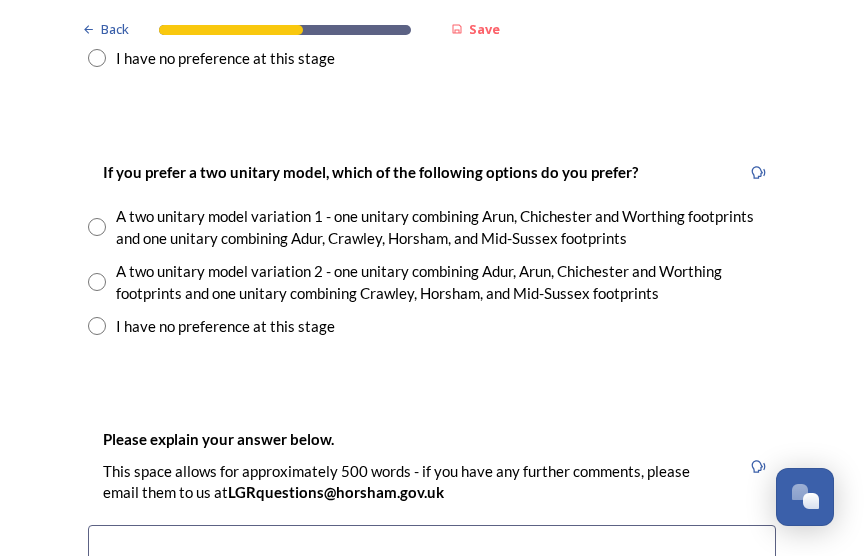scroll, scrollTop: 2823, scrollLeft: 0, axis: vertical 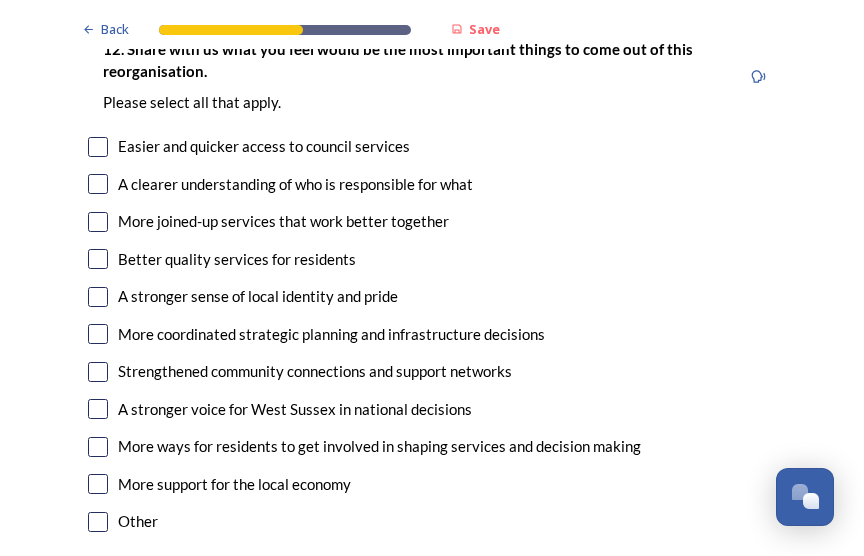 click on "More joined-up services that work better together" at bounding box center [283, 221] 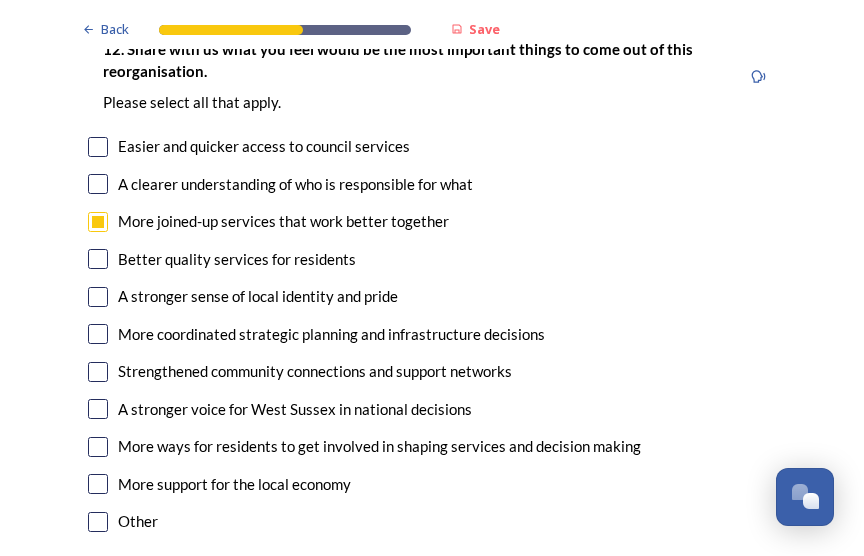 checkbox on "true" 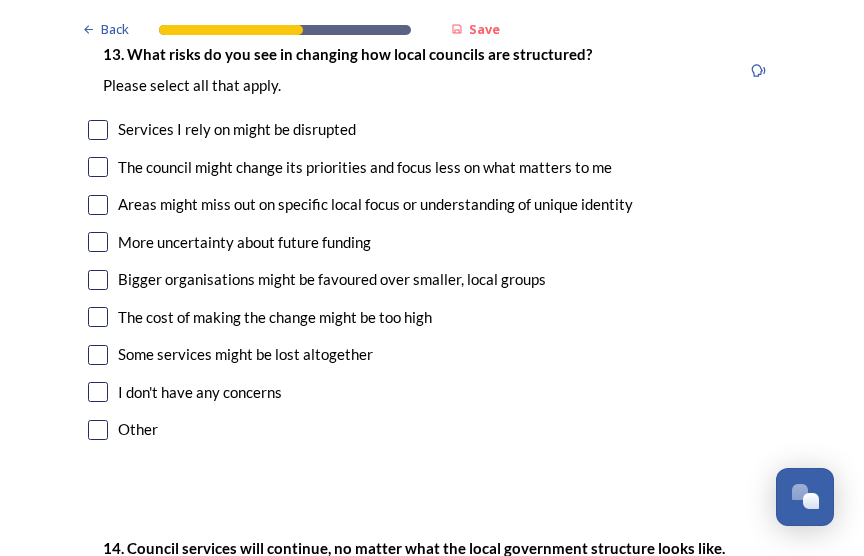 scroll, scrollTop: 4230, scrollLeft: 0, axis: vertical 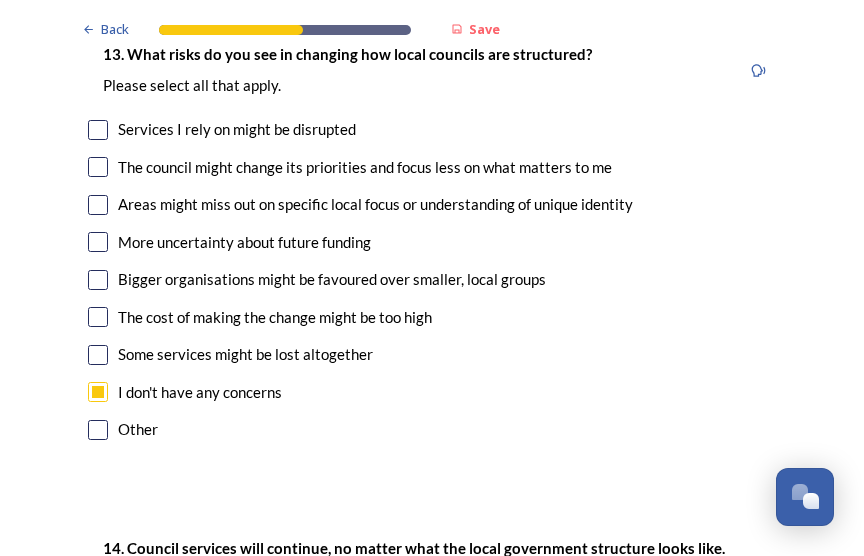checkbox on "true" 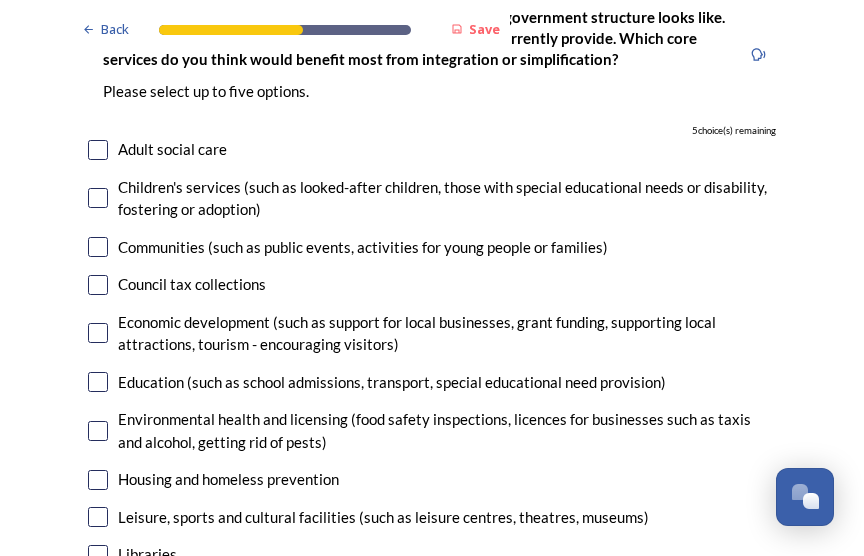 scroll, scrollTop: 4762, scrollLeft: 0, axis: vertical 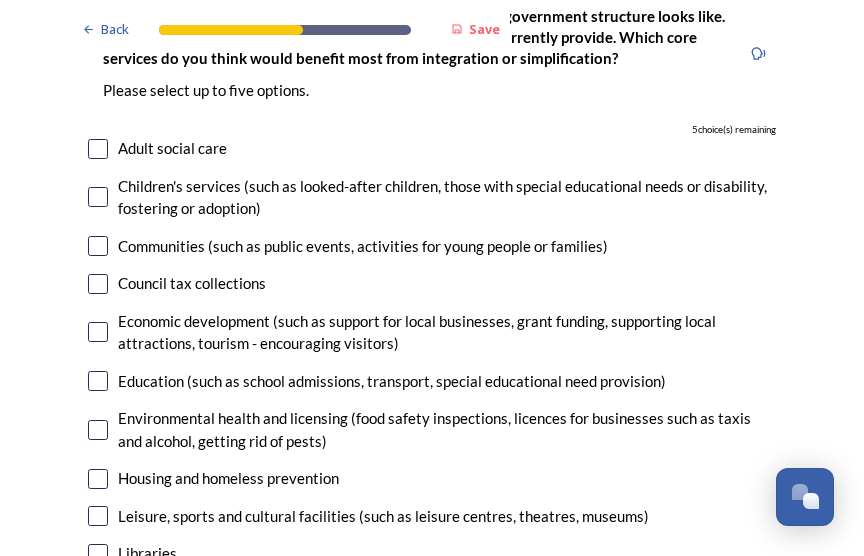 click on "Adult social care" at bounding box center [172, 148] 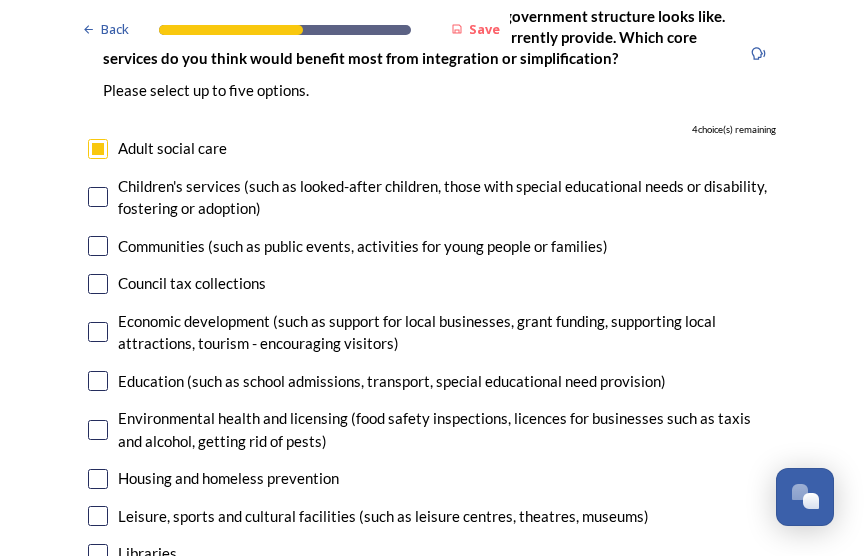 checkbox on "true" 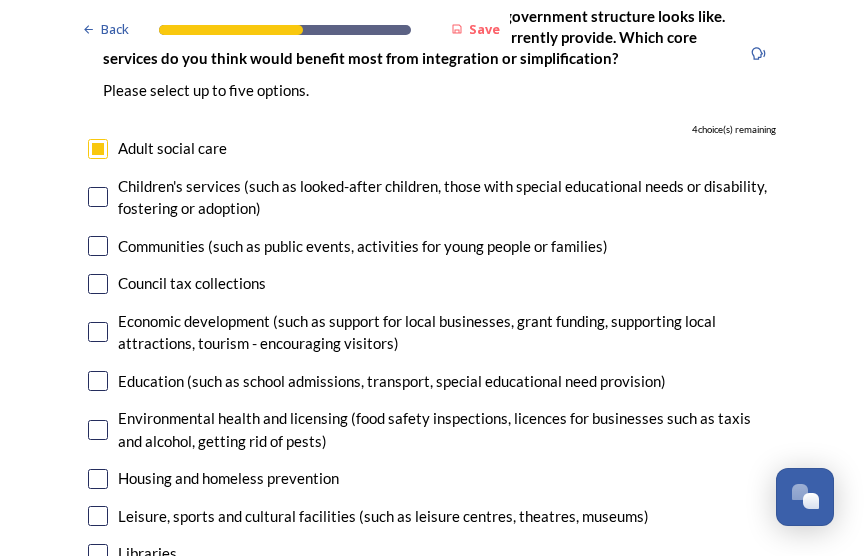 click at bounding box center [98, 197] 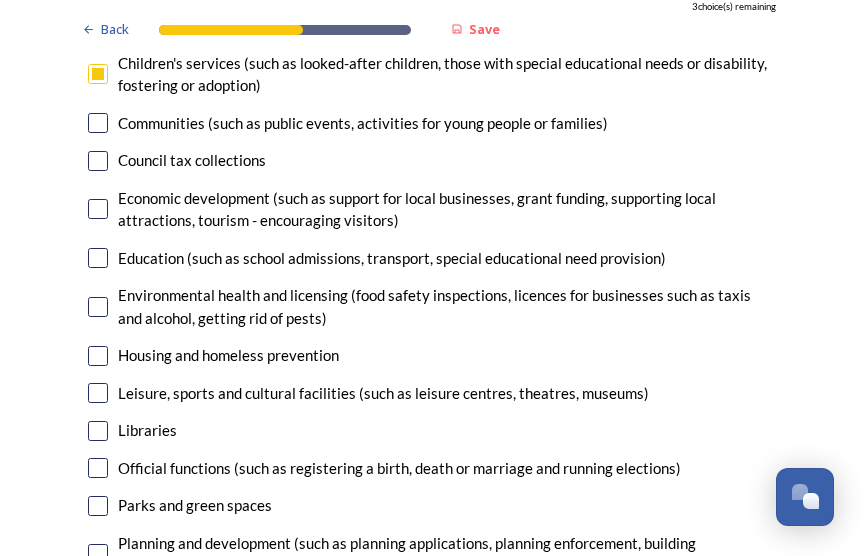 scroll, scrollTop: 4885, scrollLeft: 0, axis: vertical 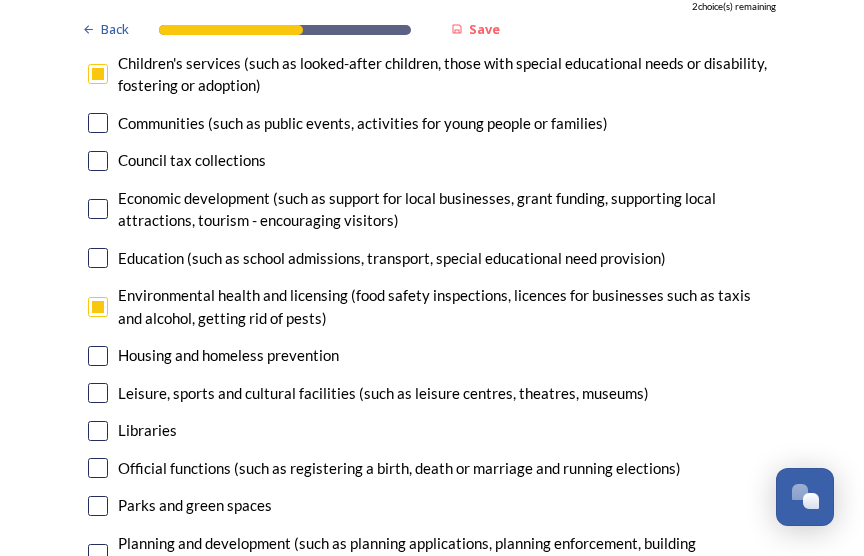 click at bounding box center [98, 356] 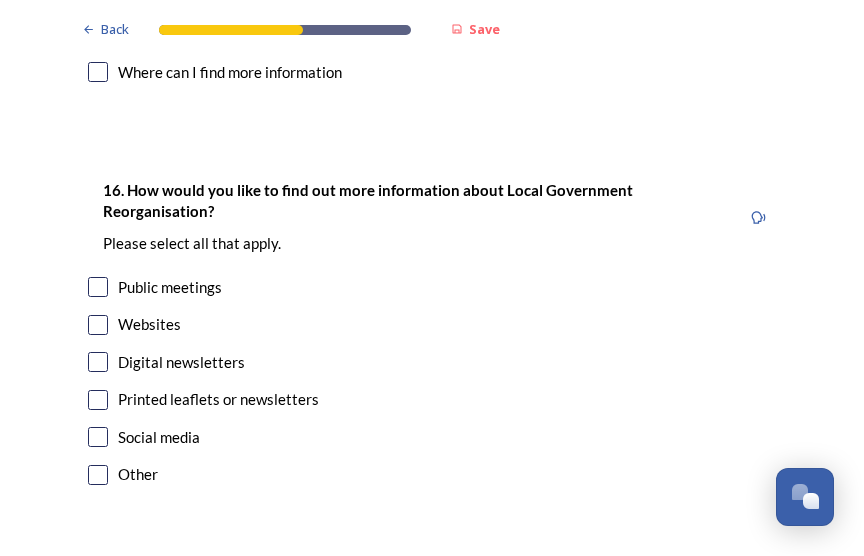 scroll, scrollTop: 6156, scrollLeft: 0, axis: vertical 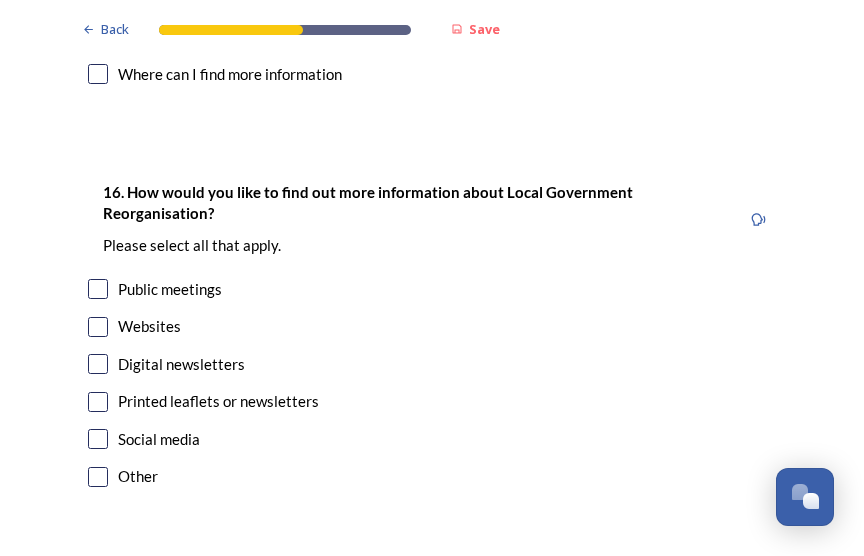 click at bounding box center (98, 439) 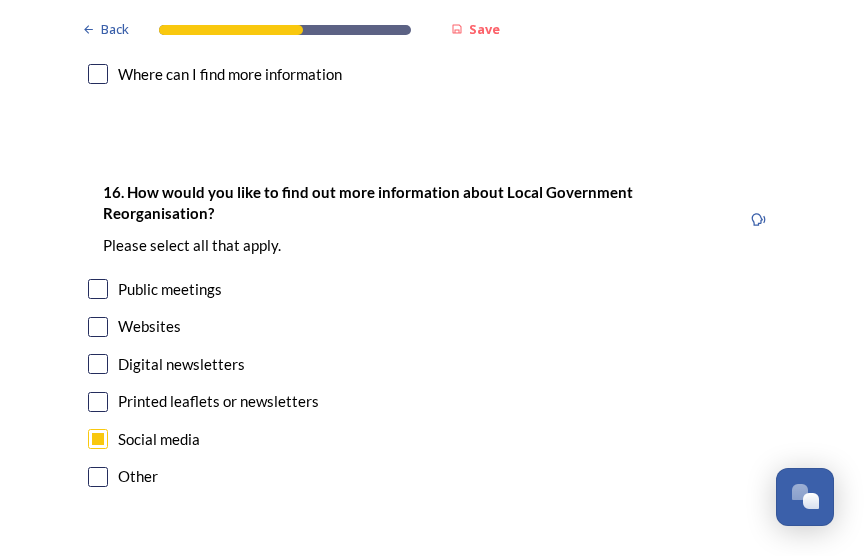click at bounding box center [98, 327] 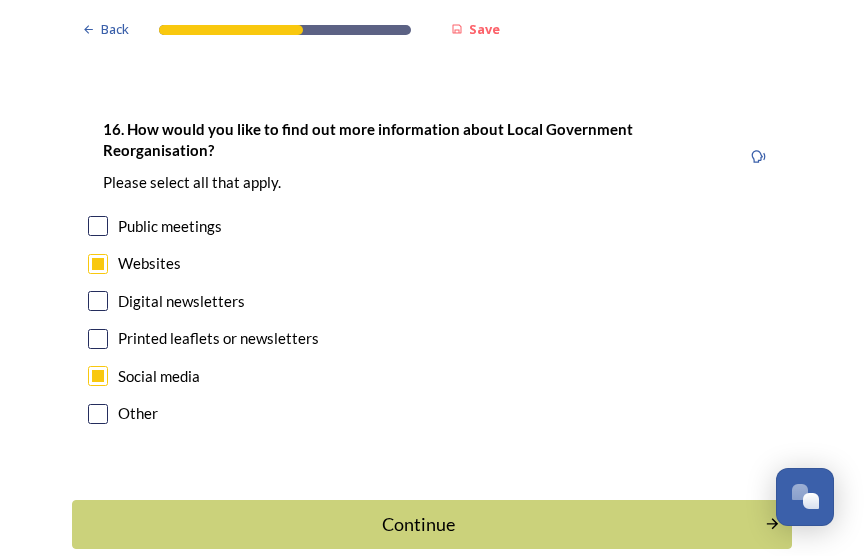 scroll, scrollTop: 6218, scrollLeft: 0, axis: vertical 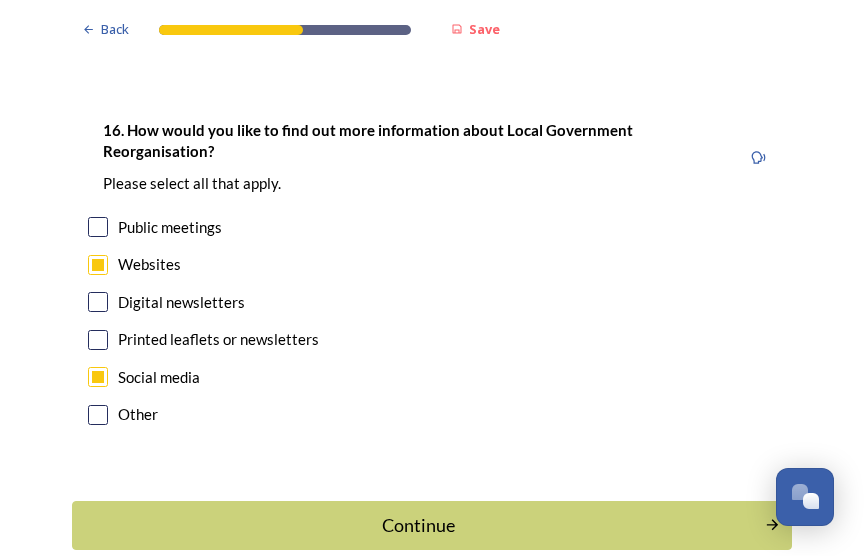 click on "Continue" at bounding box center [418, 525] 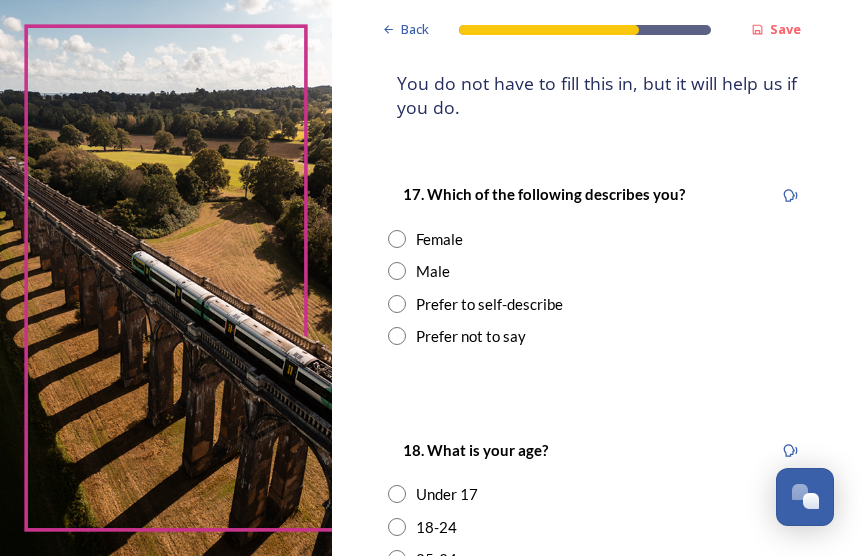 scroll, scrollTop: 344, scrollLeft: 0, axis: vertical 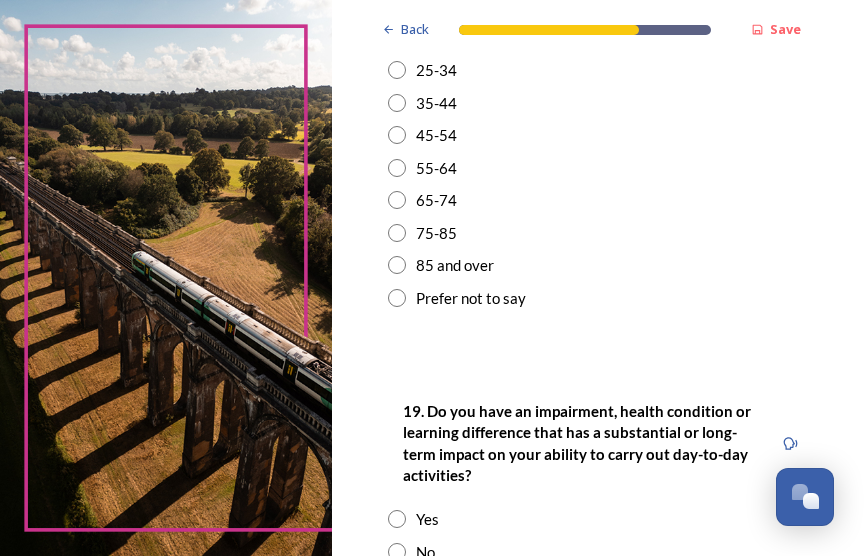 click on "Prefer not to say" at bounding box center [471, 298] 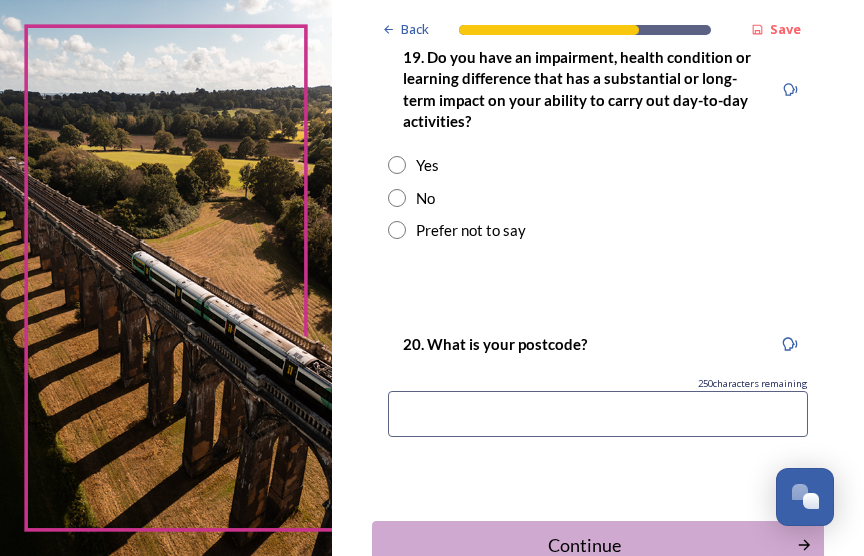 scroll, scrollTop: 1187, scrollLeft: 0, axis: vertical 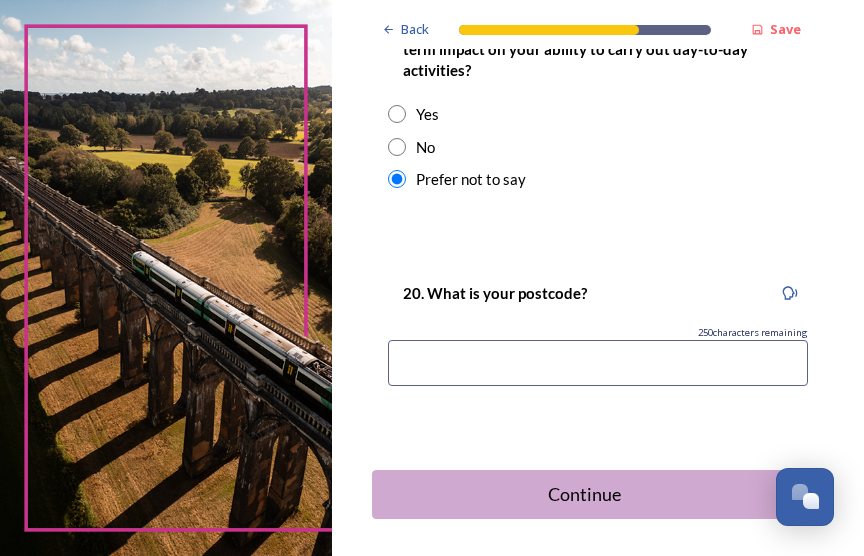 click on "Continue" at bounding box center [584, 494] 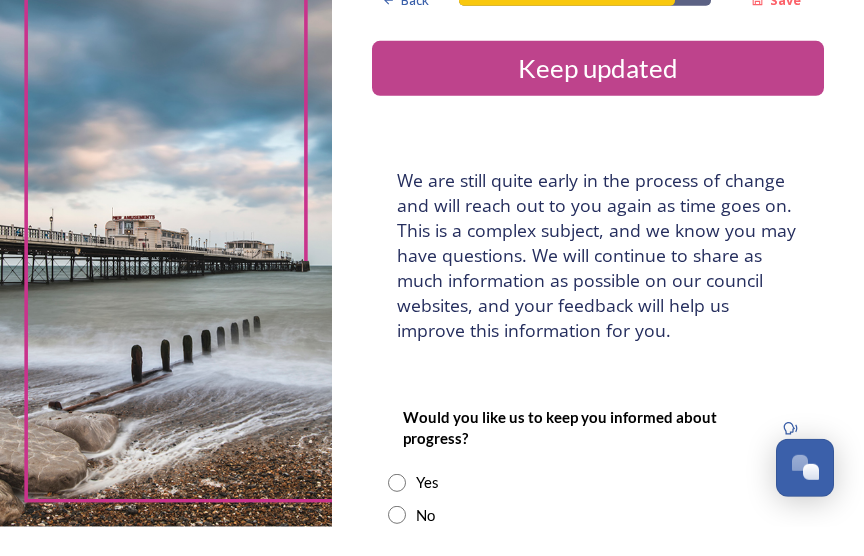 scroll, scrollTop: 0, scrollLeft: 0, axis: both 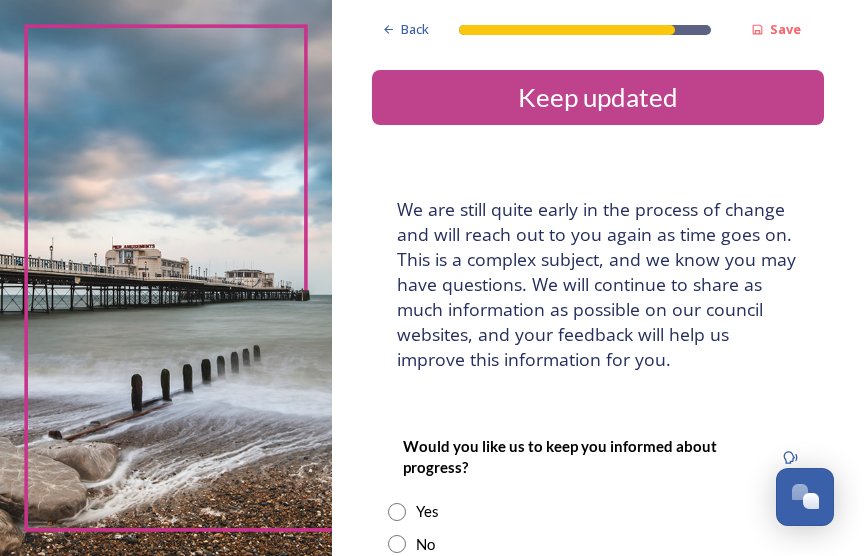click on "No" at bounding box center (425, 544) 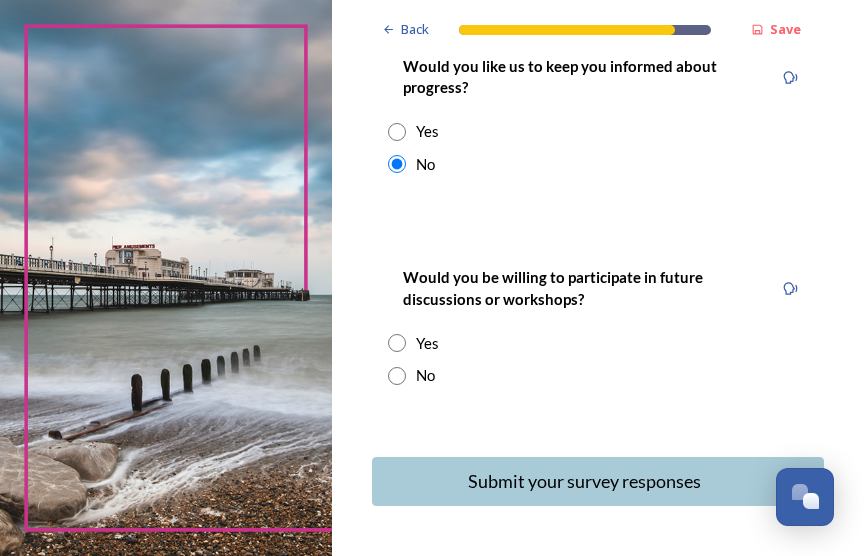scroll, scrollTop: 379, scrollLeft: 0, axis: vertical 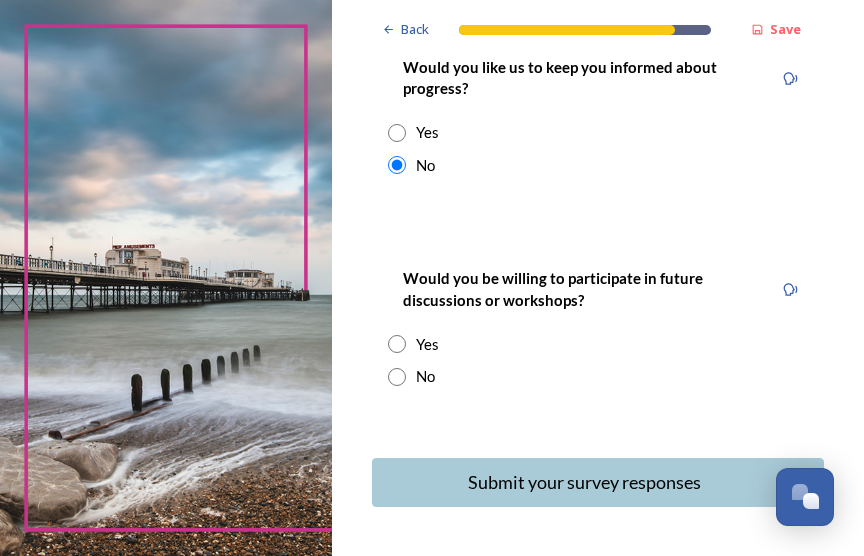 click at bounding box center [397, 377] 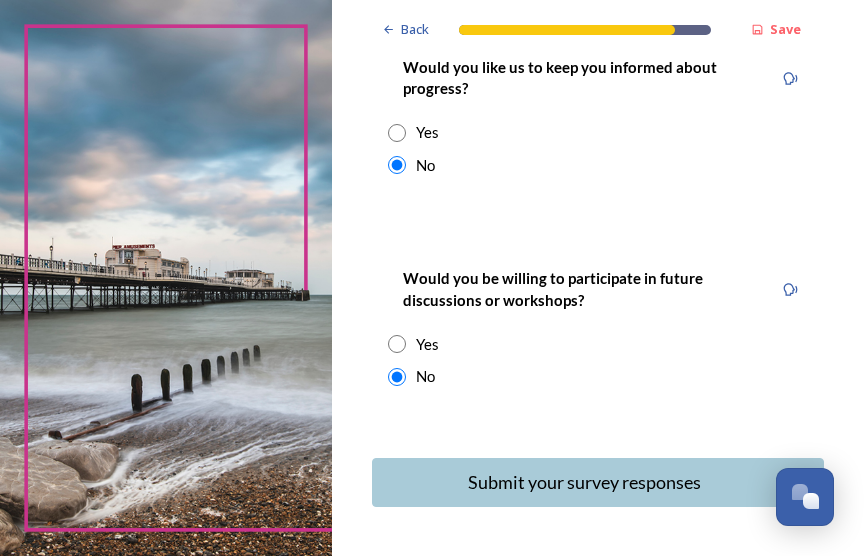 click on "Submit your survey responses" at bounding box center (584, 482) 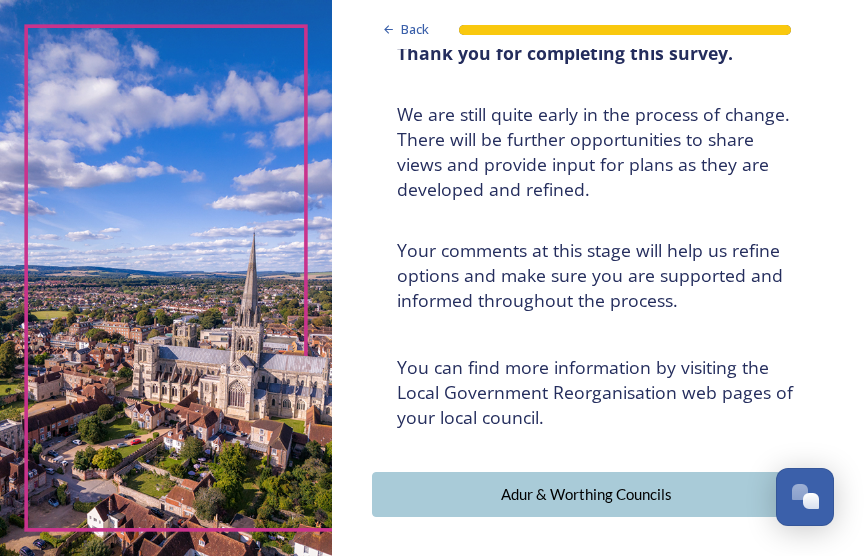 scroll, scrollTop: 155, scrollLeft: 0, axis: vertical 